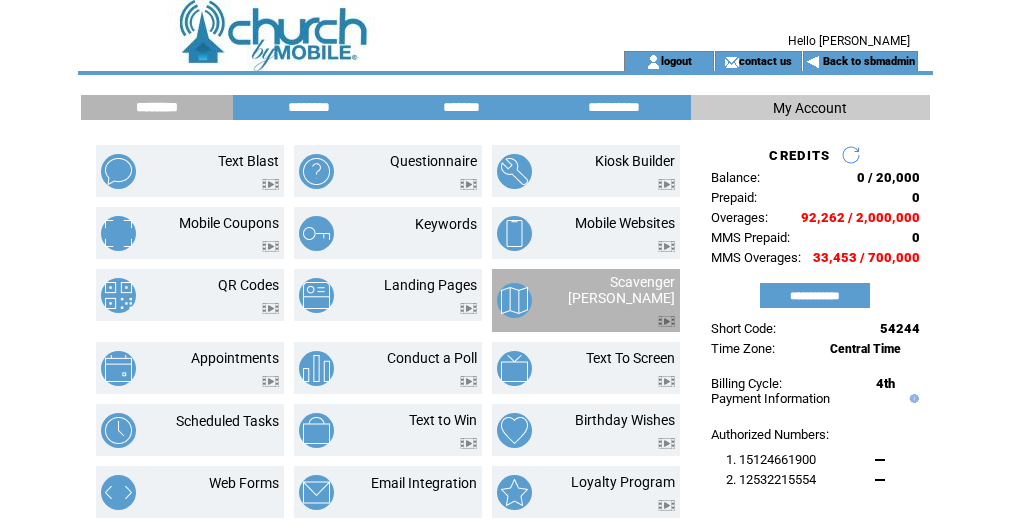 scroll, scrollTop: 0, scrollLeft: 0, axis: both 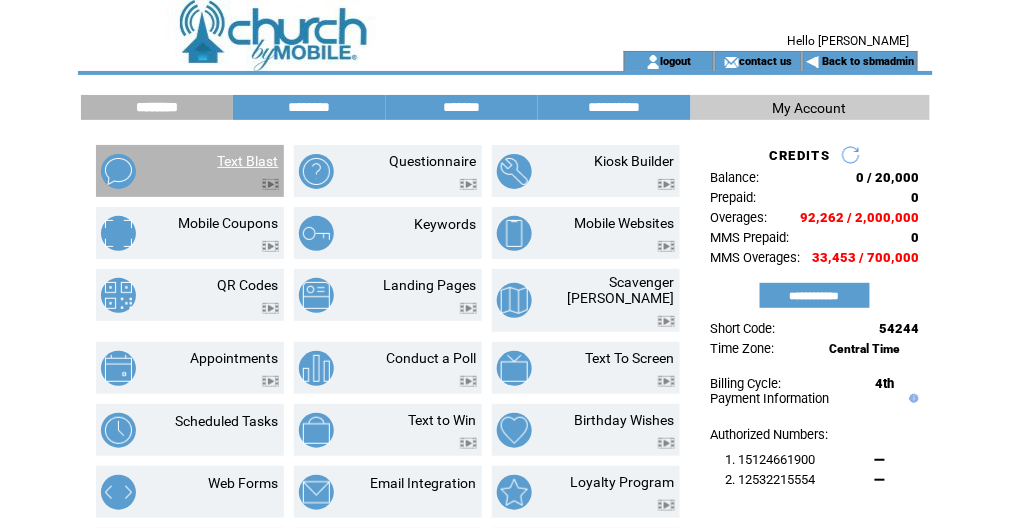 click on "Text Blast" at bounding box center [248, 161] 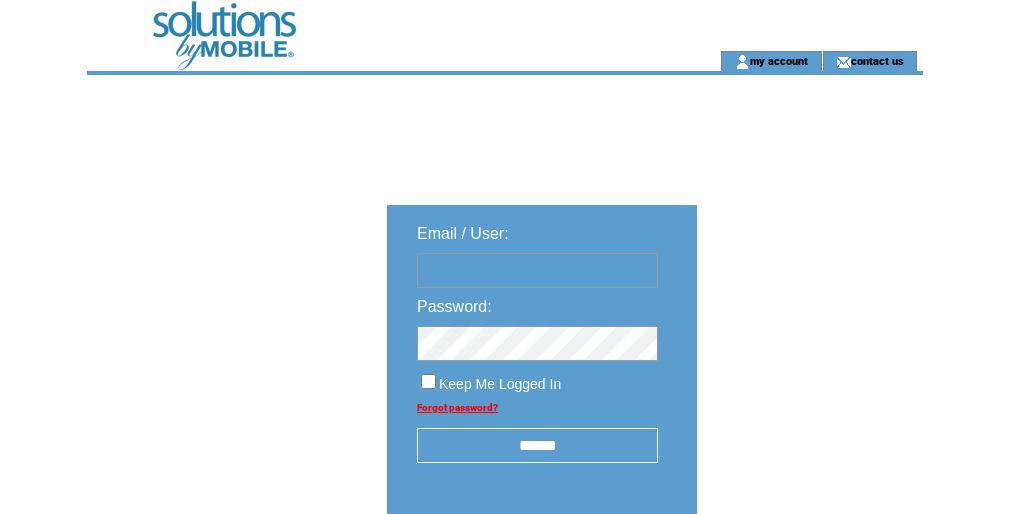 scroll, scrollTop: 0, scrollLeft: 0, axis: both 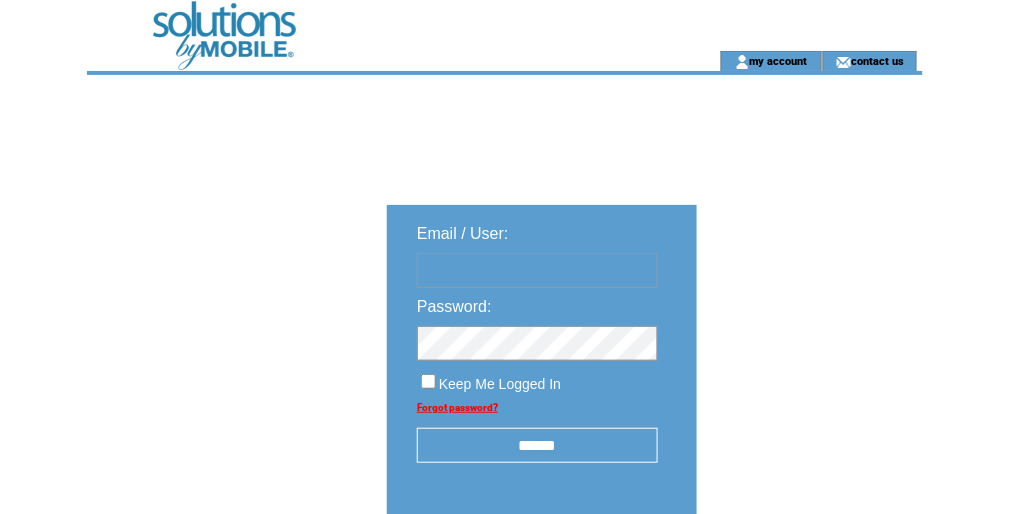 type on "********" 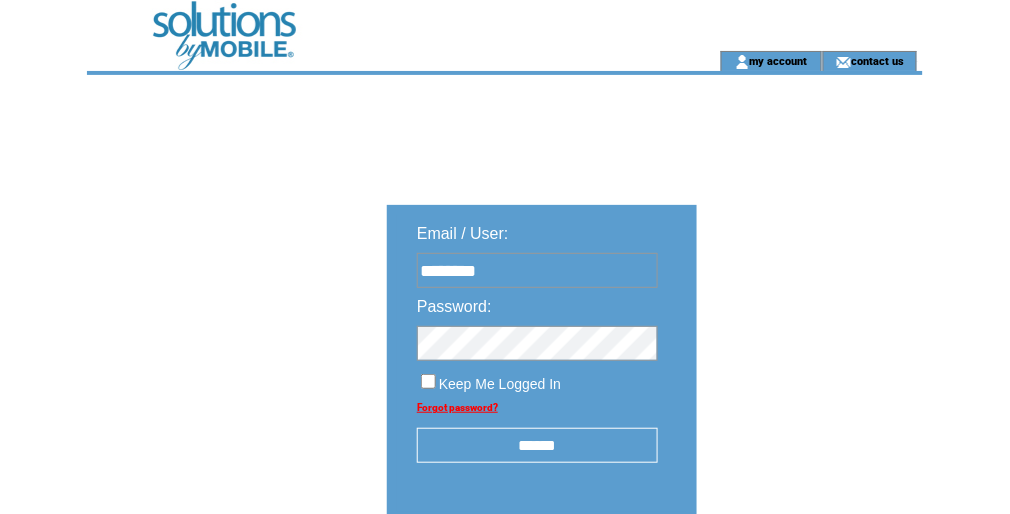 click on "******" at bounding box center (537, 445) 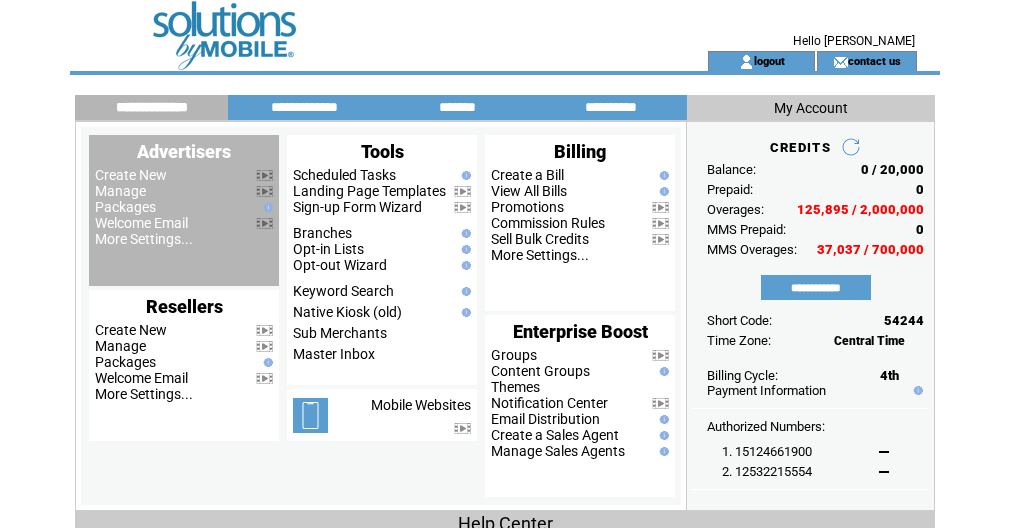 scroll, scrollTop: 0, scrollLeft: 0, axis: both 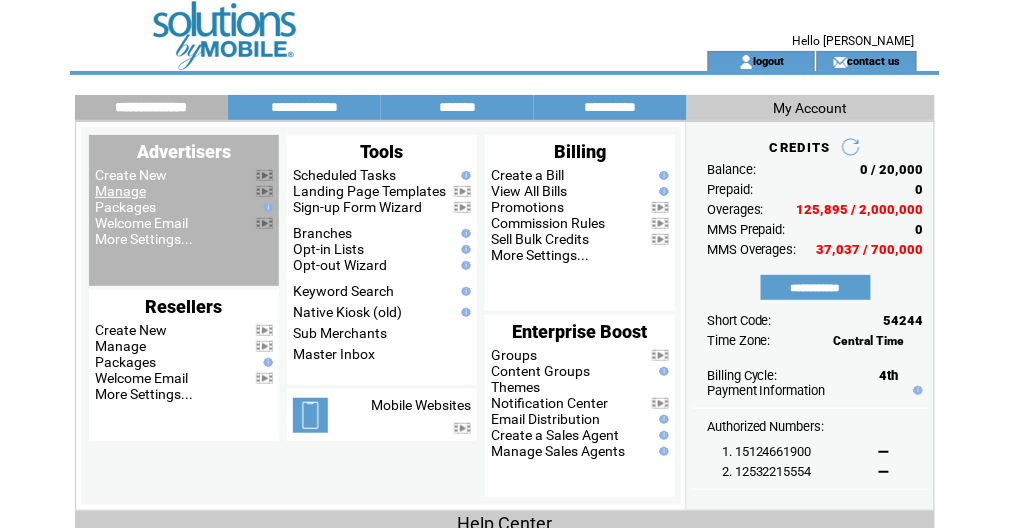 click on "Manage" at bounding box center (120, 191) 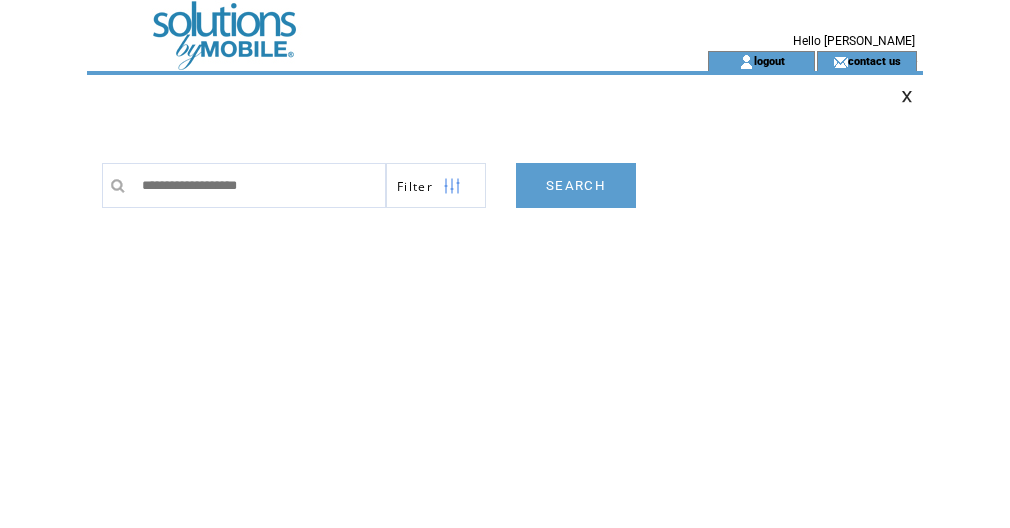scroll, scrollTop: 0, scrollLeft: 0, axis: both 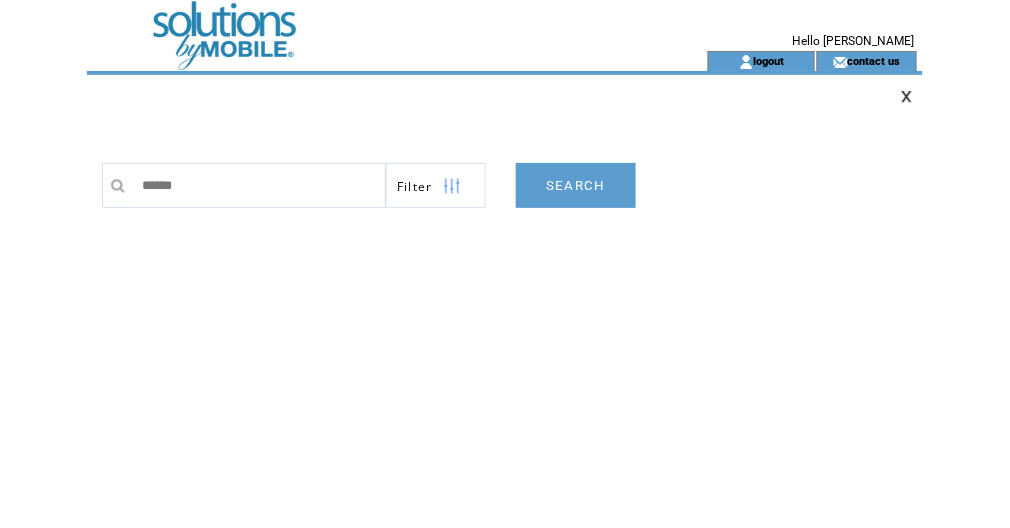 type on "*******" 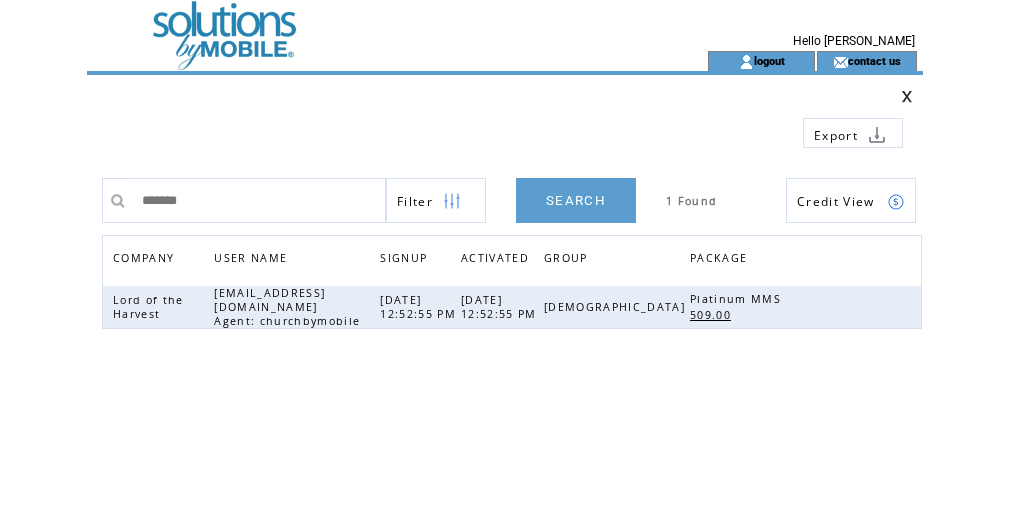 scroll, scrollTop: 0, scrollLeft: 0, axis: both 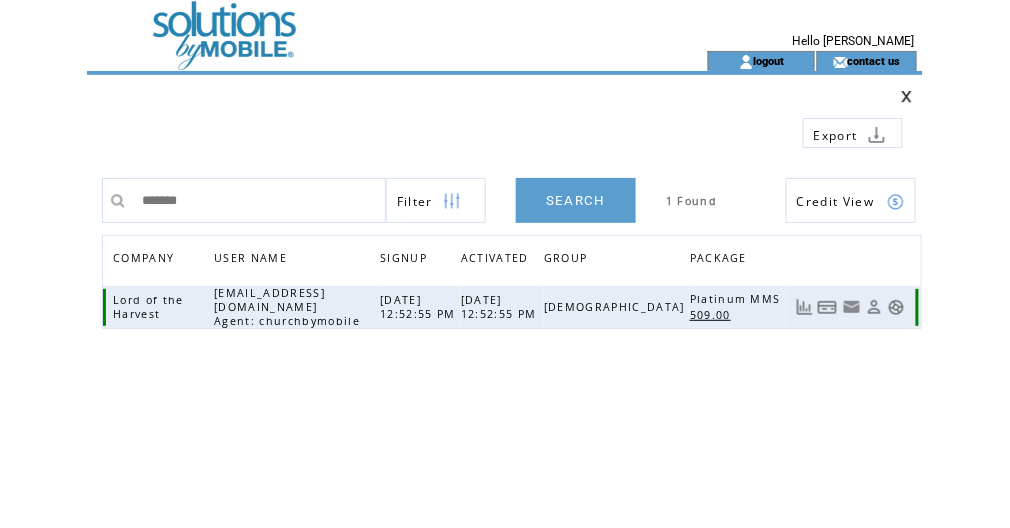 click at bounding box center [896, 307] 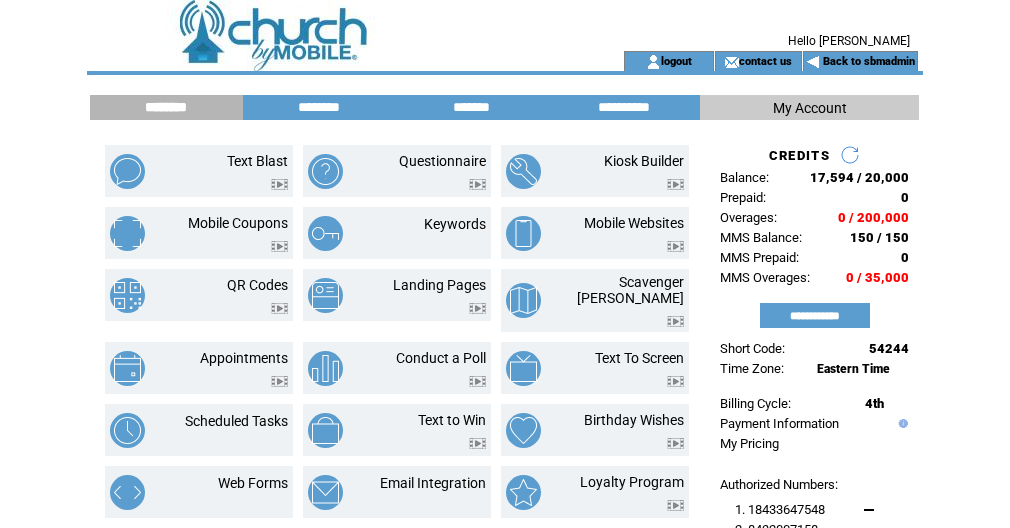 scroll, scrollTop: 0, scrollLeft: 0, axis: both 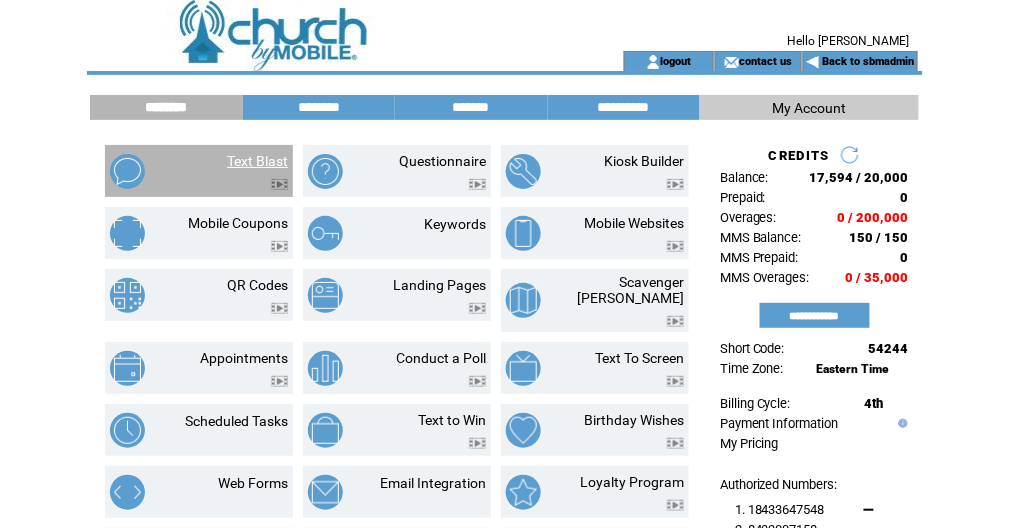 click on "Text Blast" at bounding box center (257, 161) 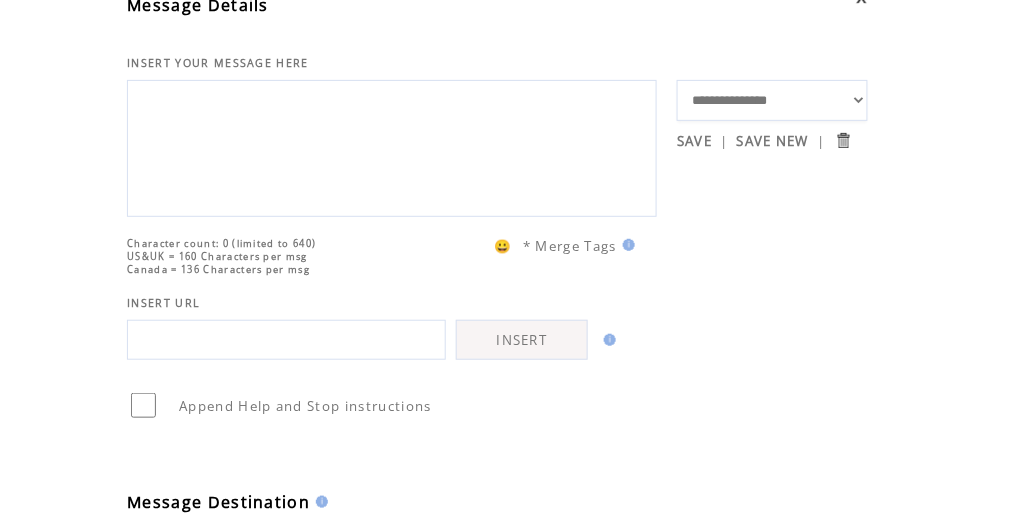 scroll, scrollTop: 106, scrollLeft: 0, axis: vertical 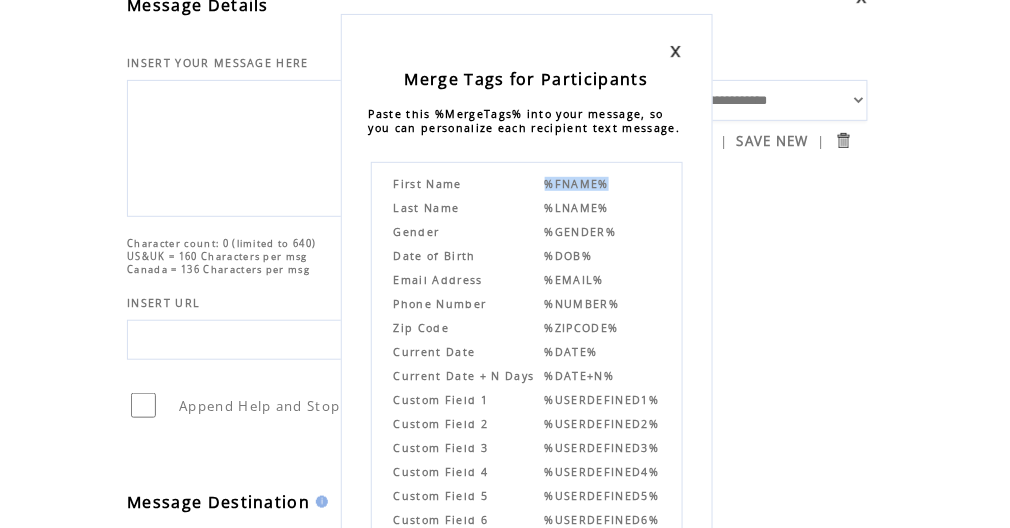 drag, startPoint x: 611, startPoint y: 182, endPoint x: 532, endPoint y: 179, distance: 79.05694 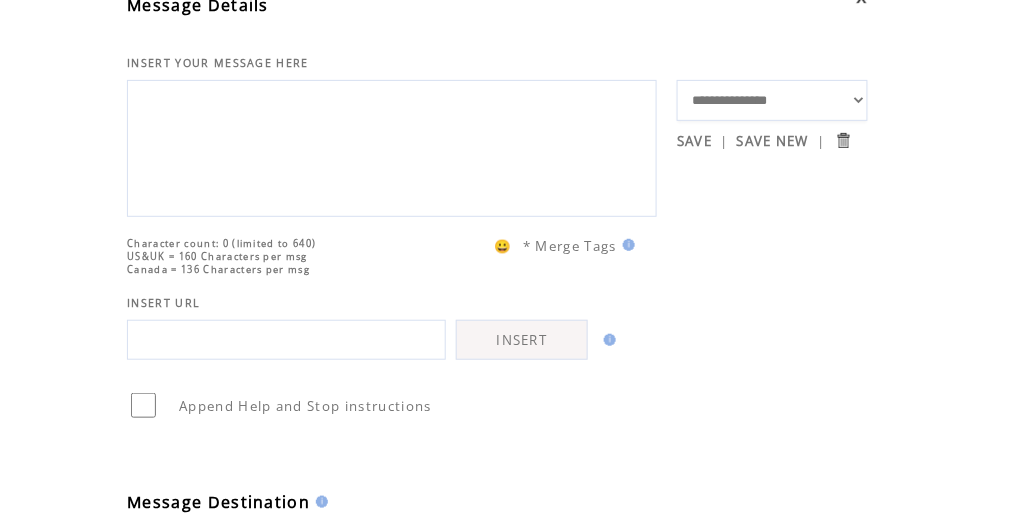 click at bounding box center [392, 146] 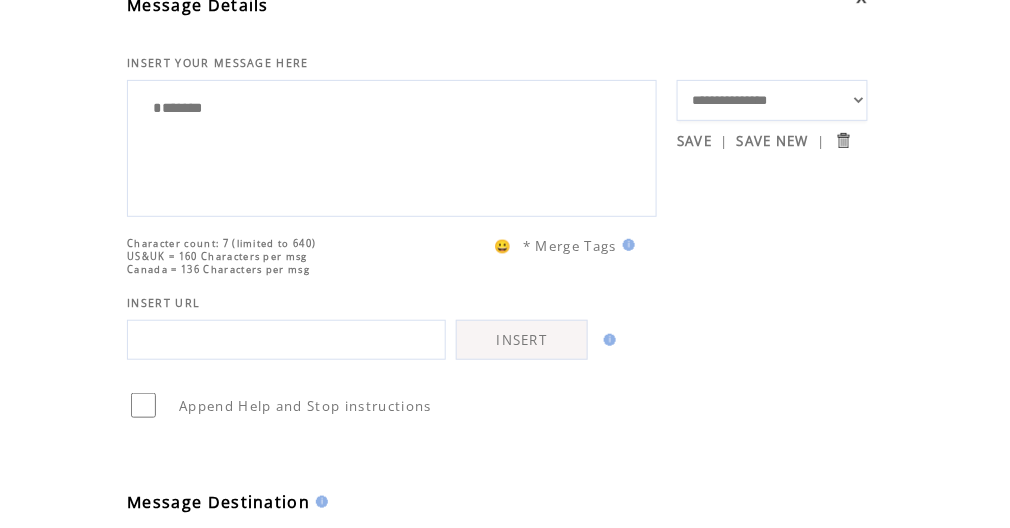 click on "*******" at bounding box center (392, 146) 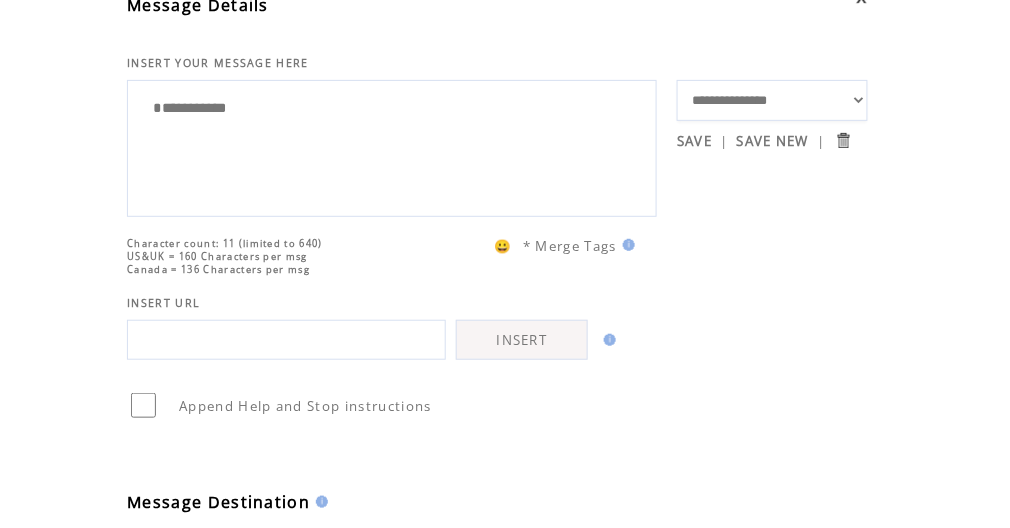 click on "**********" at bounding box center [392, 146] 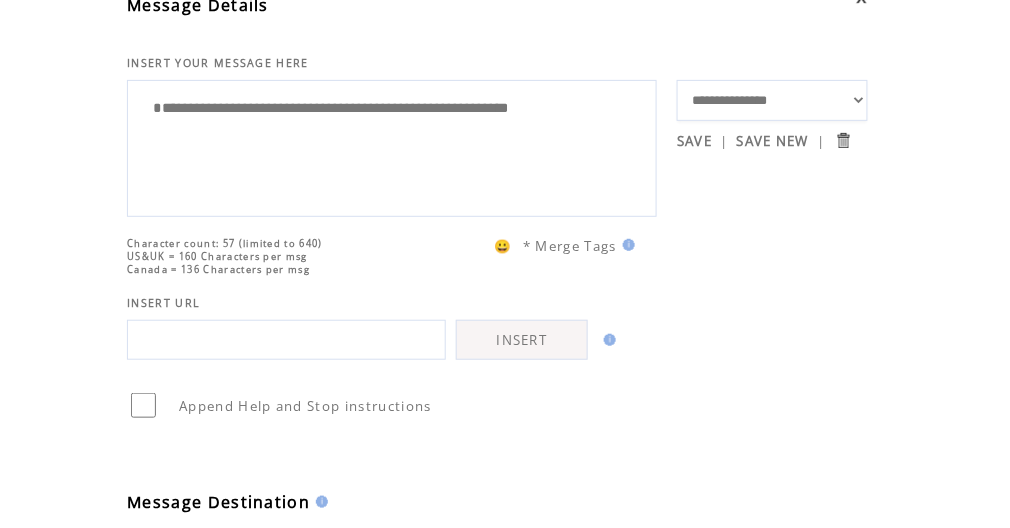 drag, startPoint x: 184, startPoint y: 110, endPoint x: 139, endPoint y: 106, distance: 45.17743 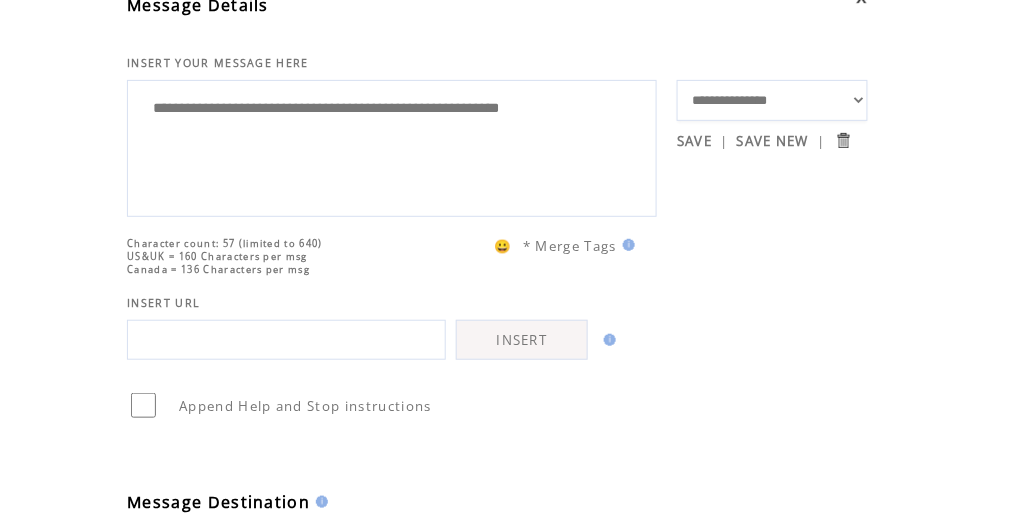 click on "**********" at bounding box center (392, 146) 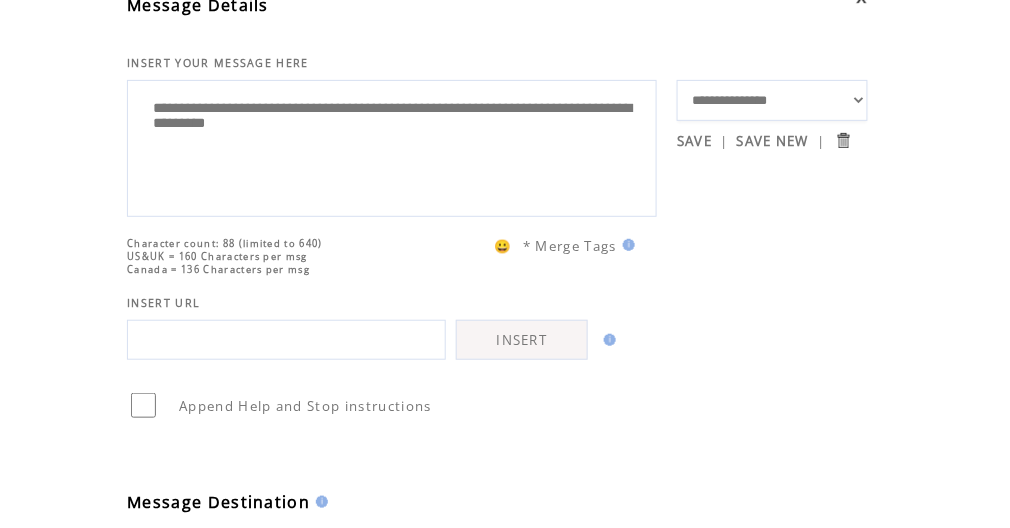 click on "**********" at bounding box center [392, 146] 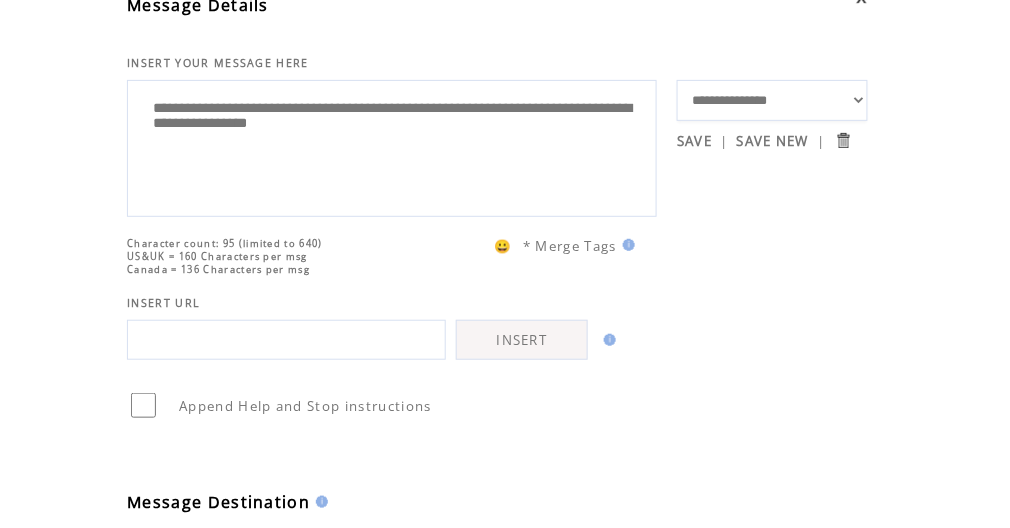 click on "**********" at bounding box center [392, 146] 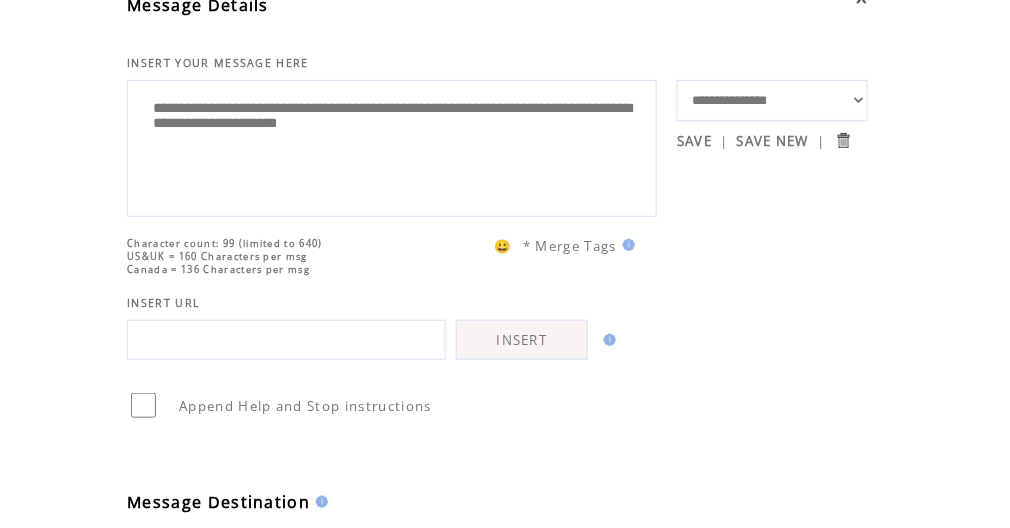 click on "**********" at bounding box center [392, 146] 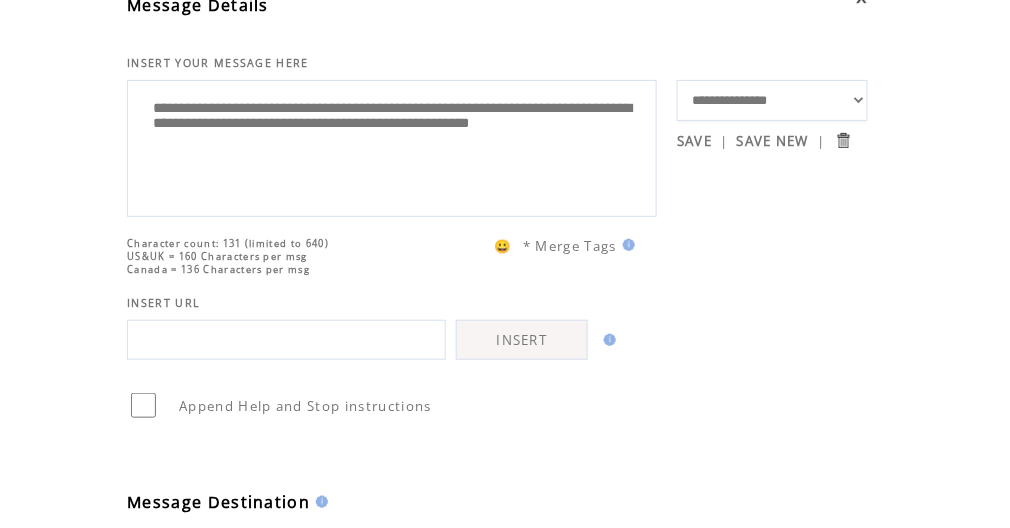 click on "**********" at bounding box center (392, 146) 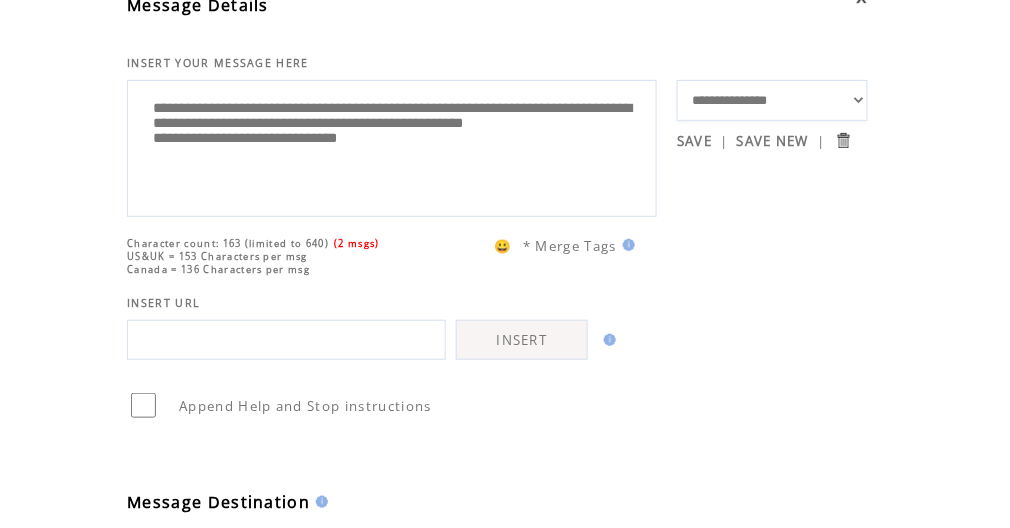 click on "**********" at bounding box center (392, 146) 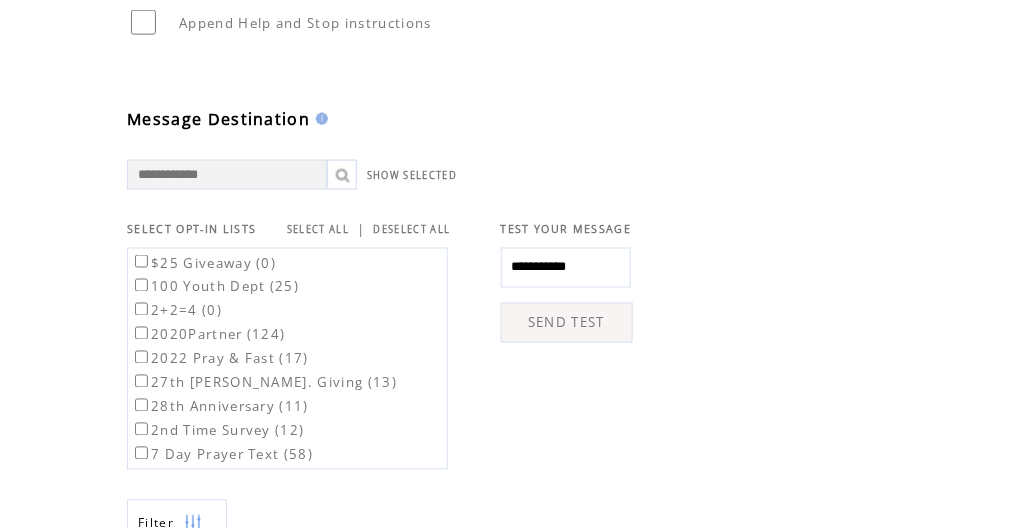 scroll, scrollTop: 533, scrollLeft: 0, axis: vertical 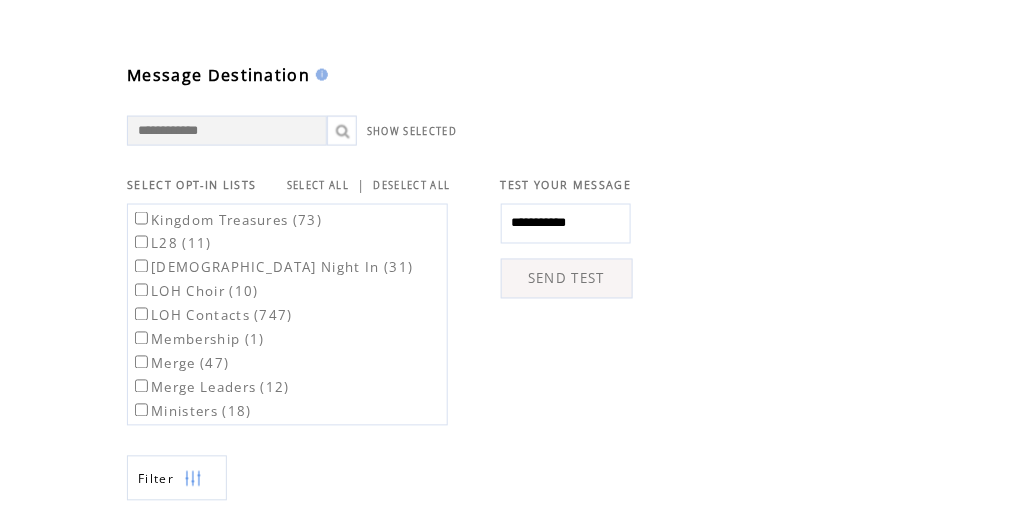 type on "**********" 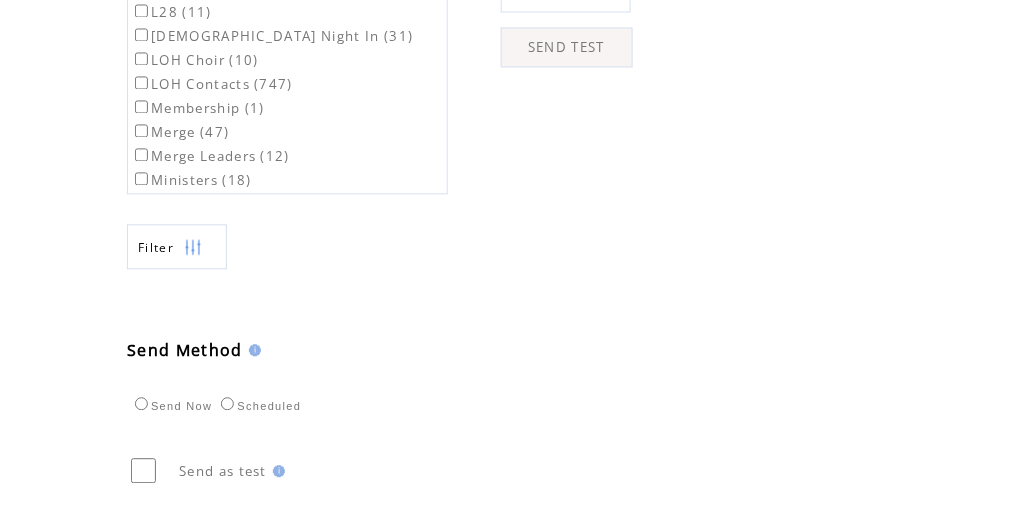 scroll, scrollTop: 800, scrollLeft: 0, axis: vertical 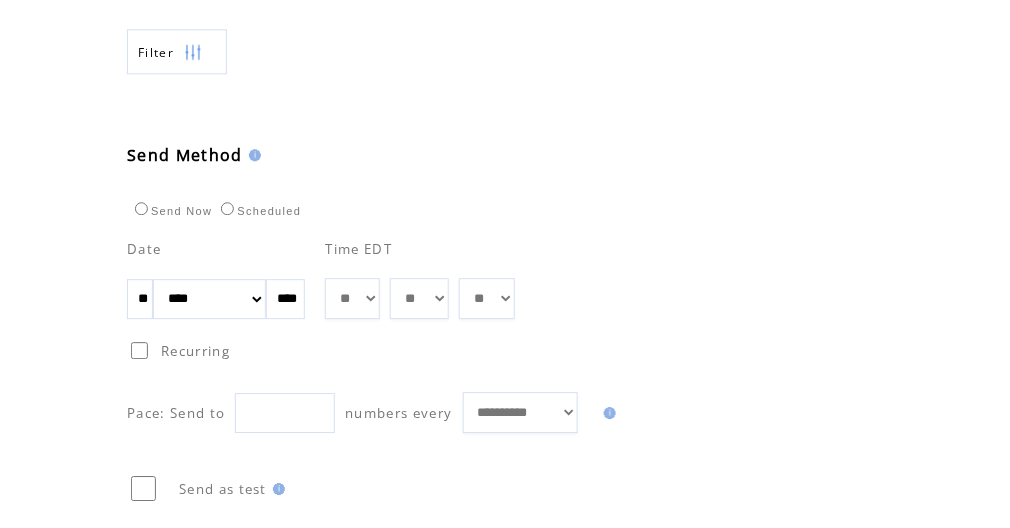 click on "** 	 ** 	 ** 	 ** 	 ** 	 ** 	 ** 	 ** 	 ** 	 ** 	 ** 	 ** 	 **" at bounding box center (352, 298) 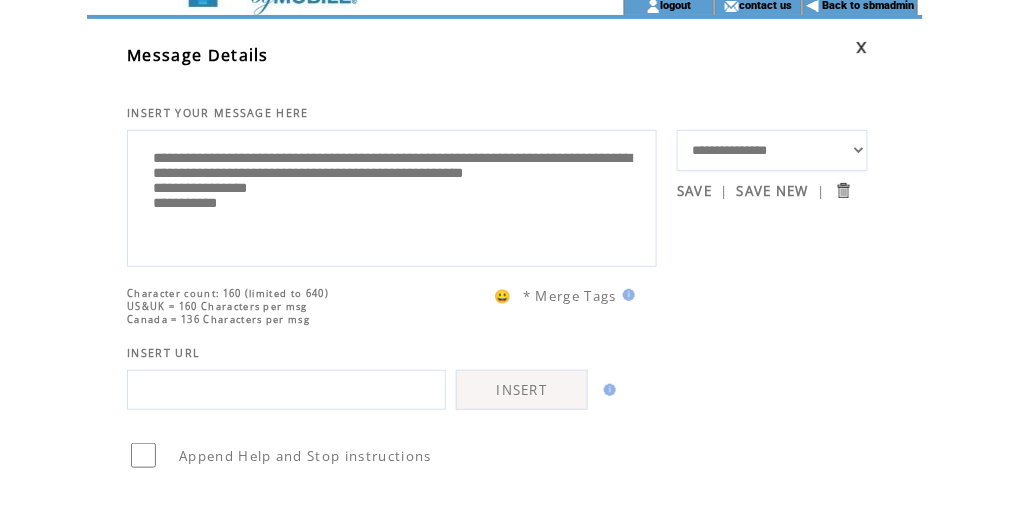 scroll, scrollTop: 3, scrollLeft: 0, axis: vertical 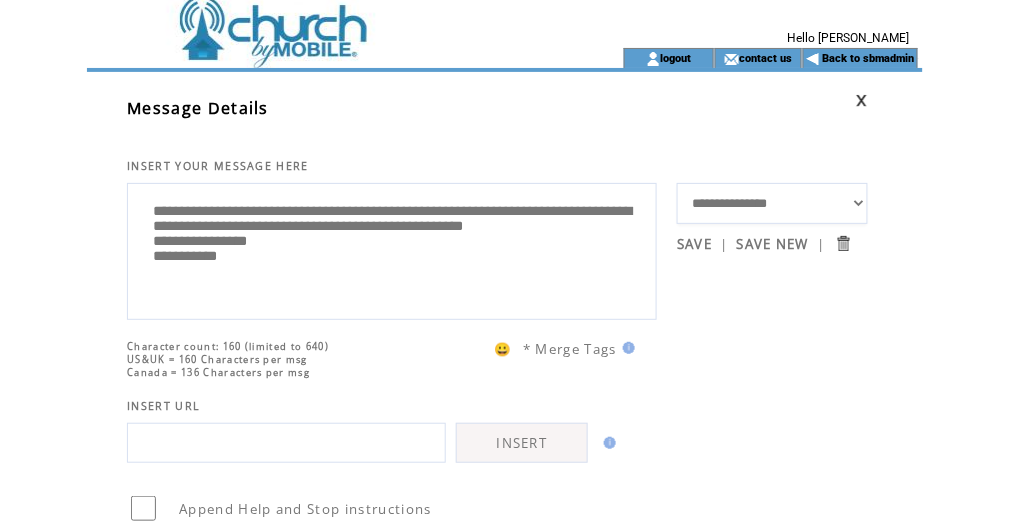 click on "**********" at bounding box center [392, 249] 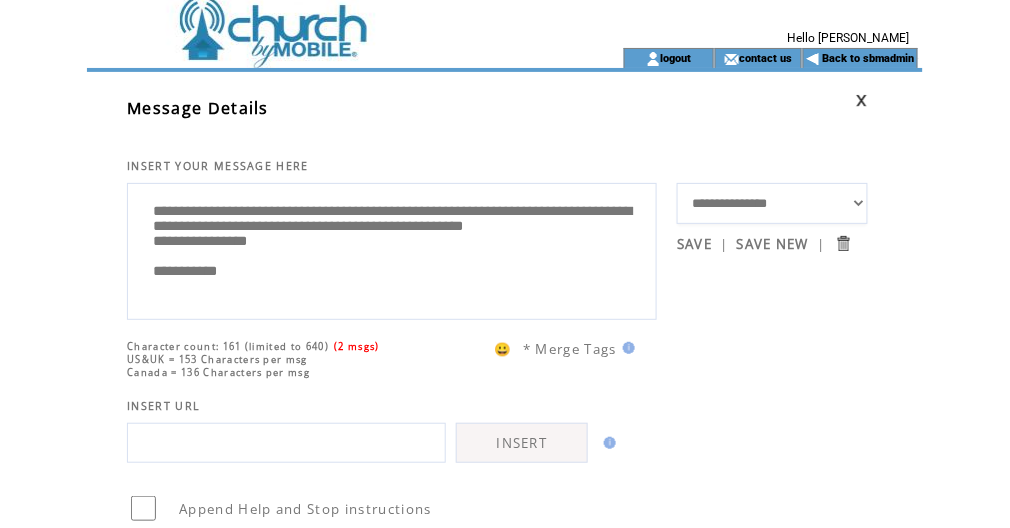 type on "**********" 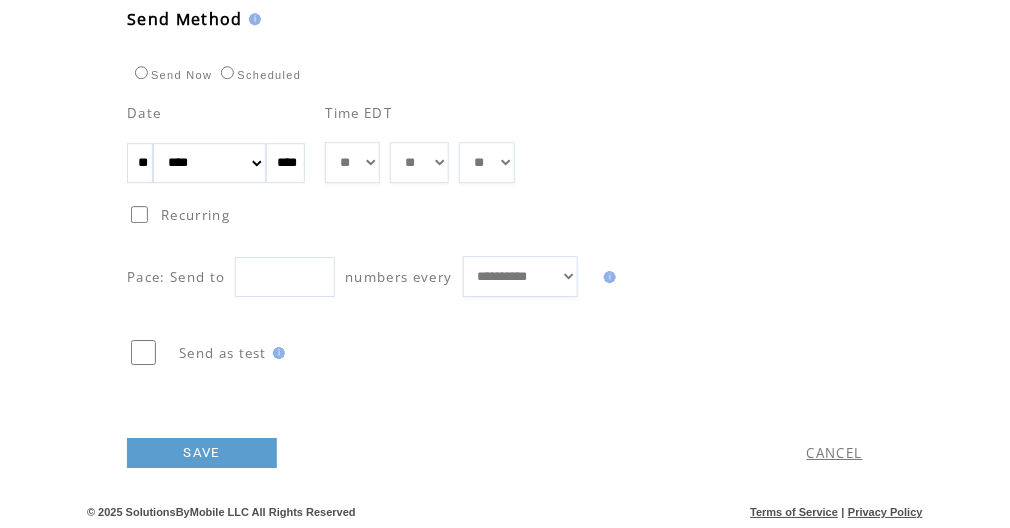 scroll, scrollTop: 1123, scrollLeft: 0, axis: vertical 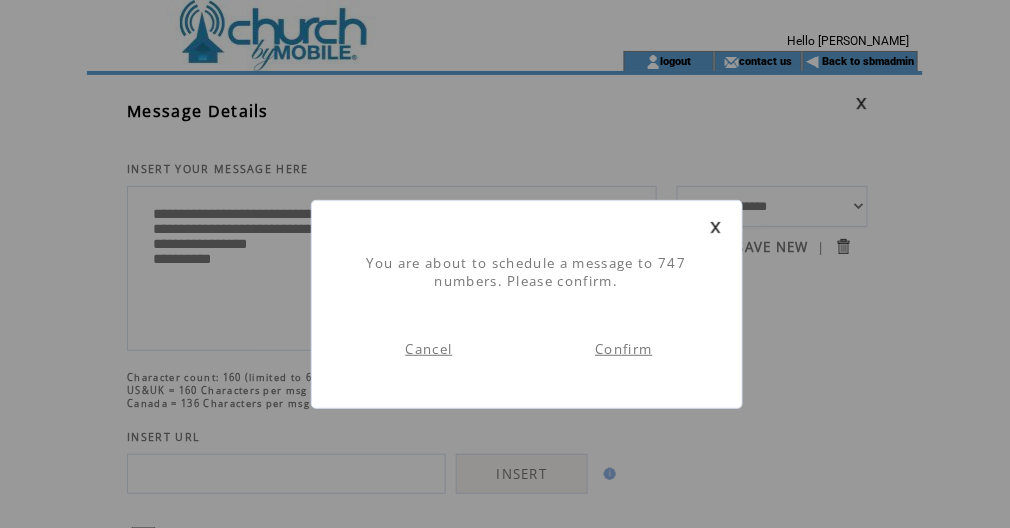 click on "Confirm" at bounding box center (623, 349) 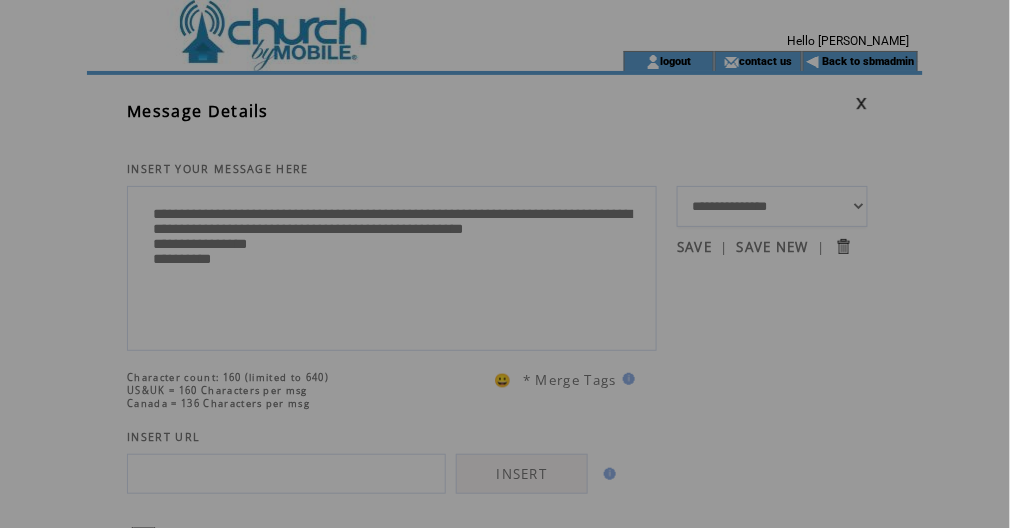 scroll, scrollTop: 0, scrollLeft: 0, axis: both 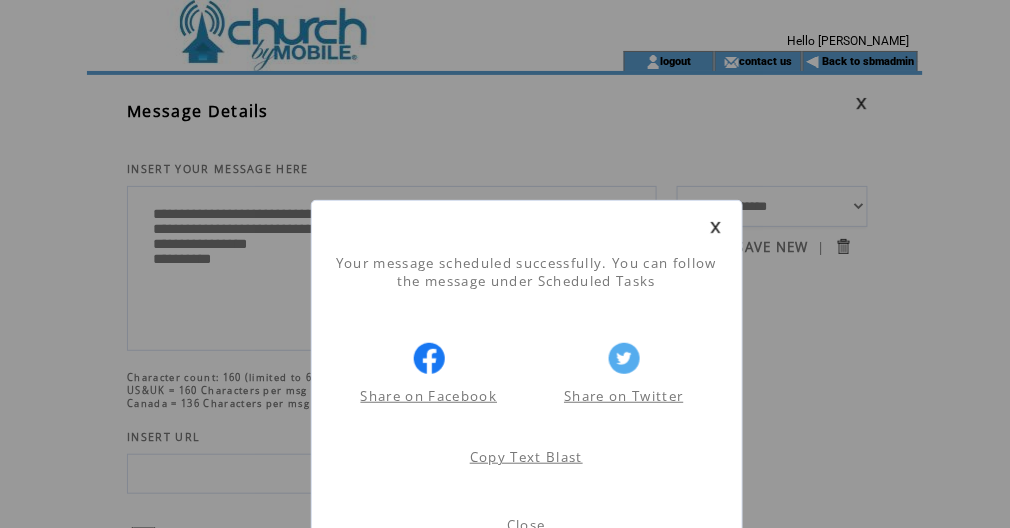 click at bounding box center (716, 227) 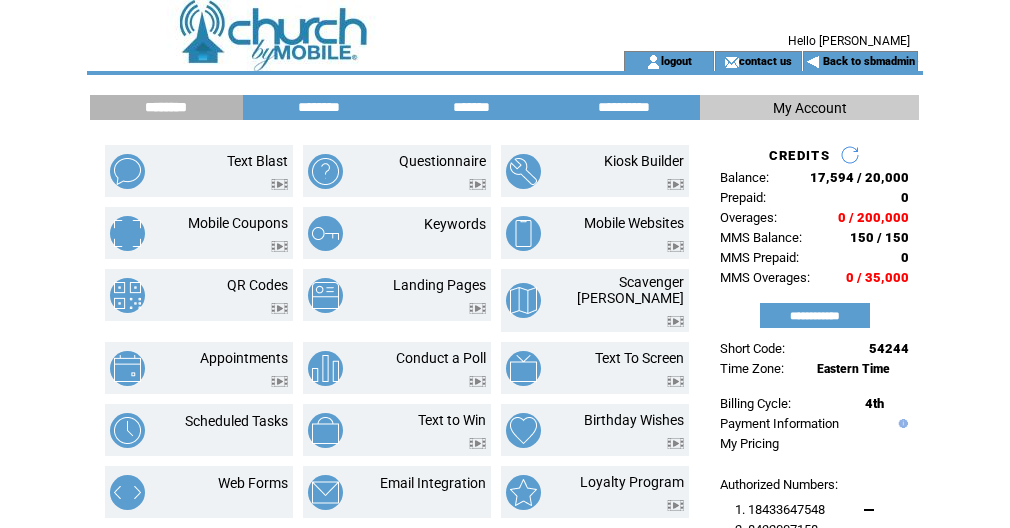 scroll, scrollTop: 0, scrollLeft: 0, axis: both 